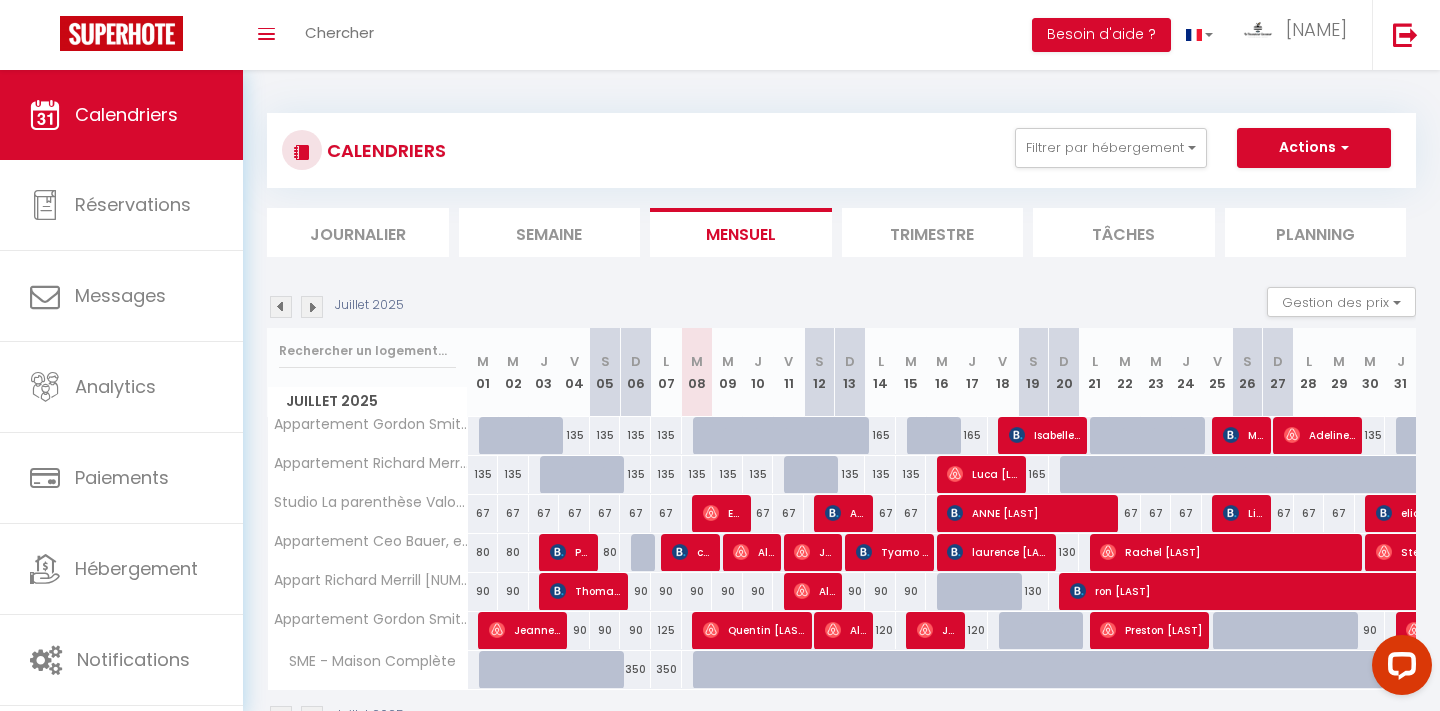 scroll, scrollTop: 0, scrollLeft: 0, axis: both 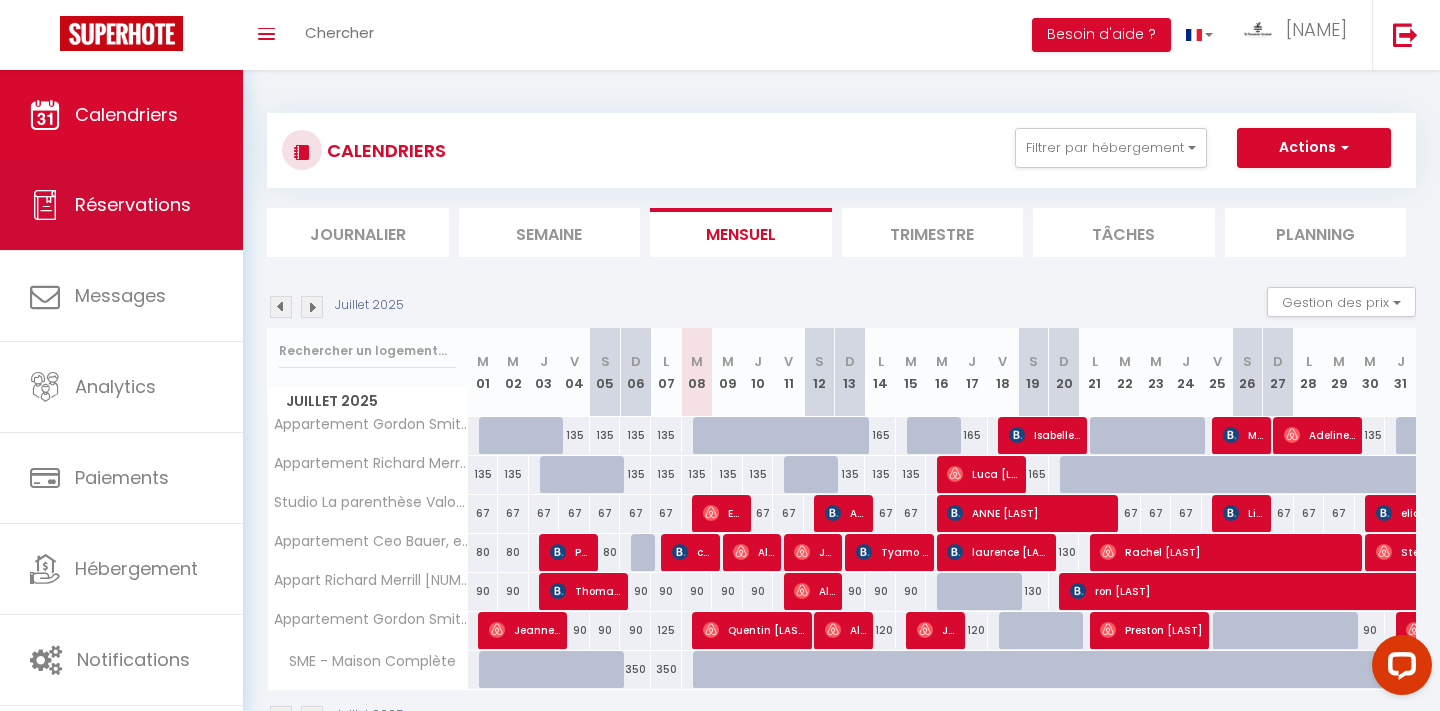 click on "Réservations" at bounding box center (121, 205) 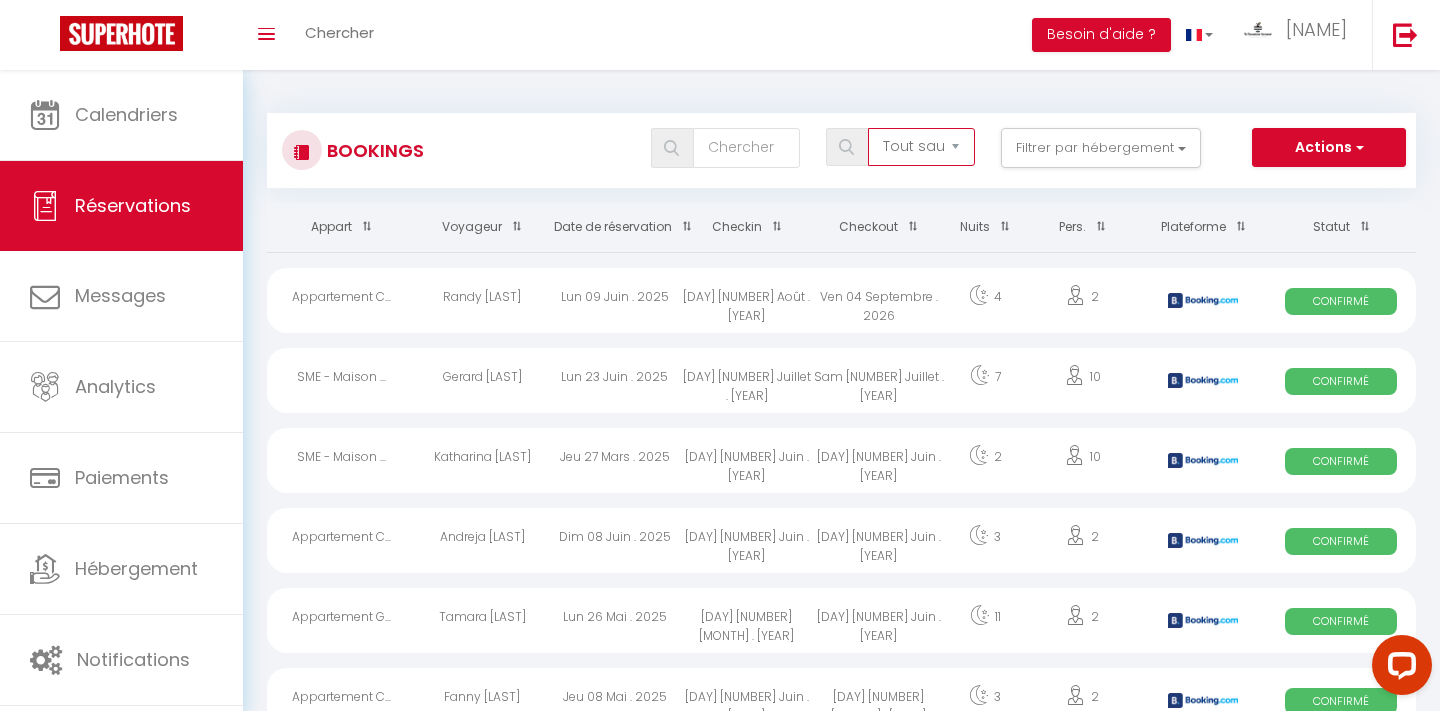 click on "Actions" at bounding box center [1329, 148] 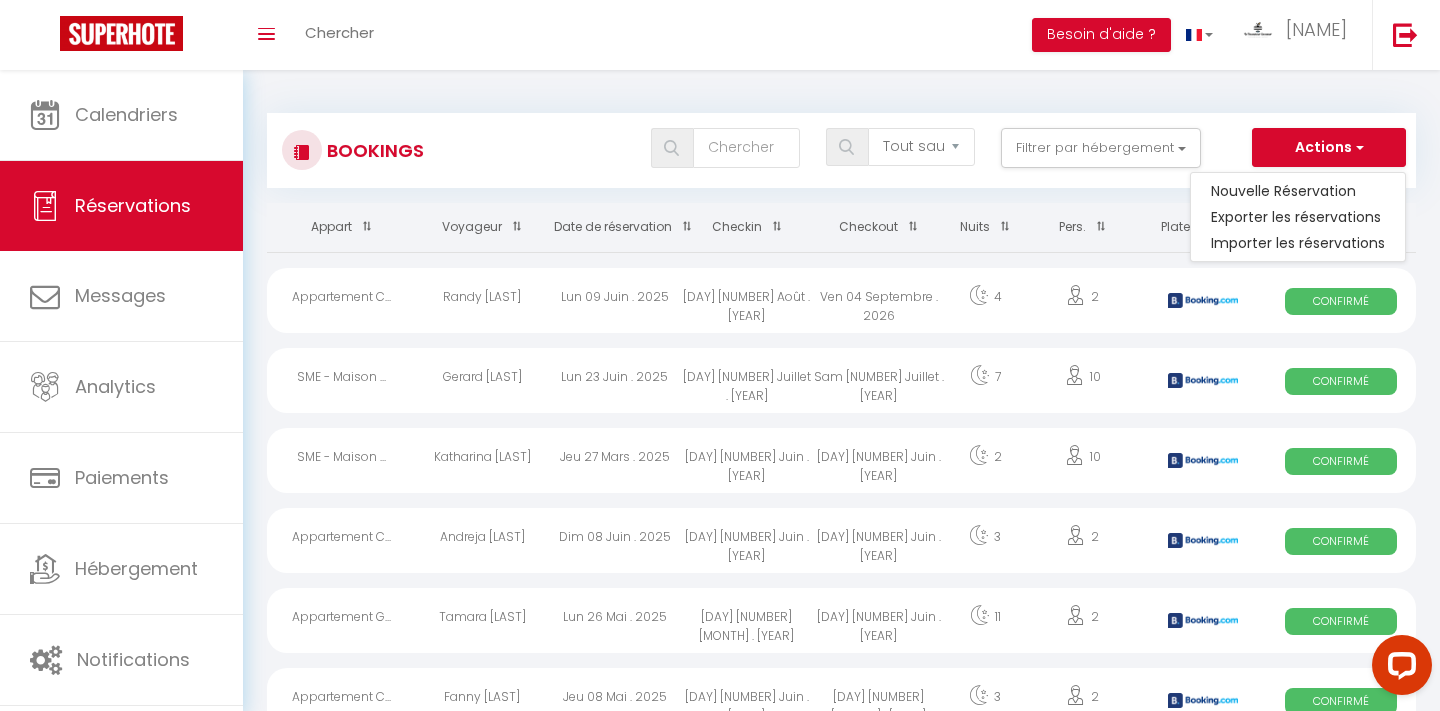 click on "Appartement Gordon Smith en plein centre [NUMBER] pers
Appartement Richard Merrill en plein centre [NUMBER] pers
Appartement Ceo Bauer, en plein centre, [NUMBER] pers.
Appart Richard Merrill [NUMBER] Pers
Appartement Gordon Smith [NUMBER] Personnes" at bounding box center [841, 150] 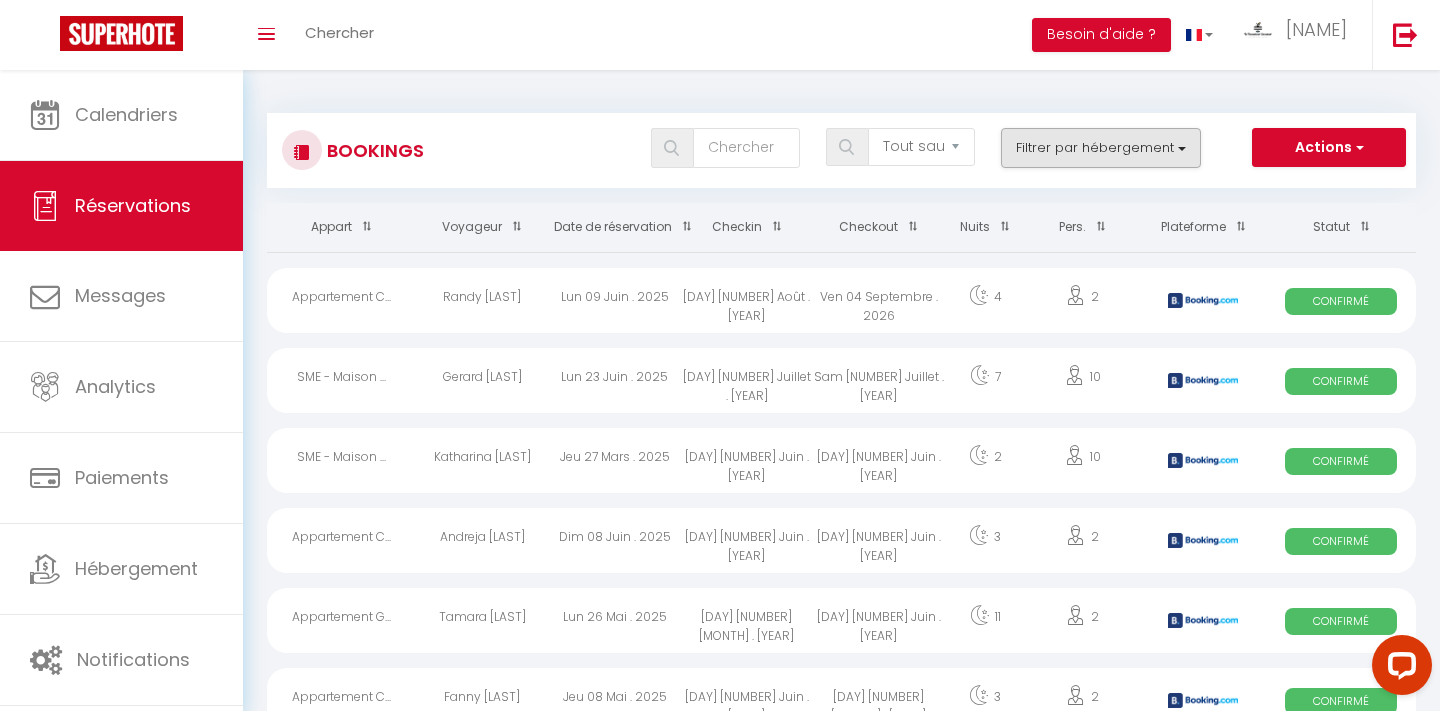click on "Filtrer par hébergement" at bounding box center (1101, 148) 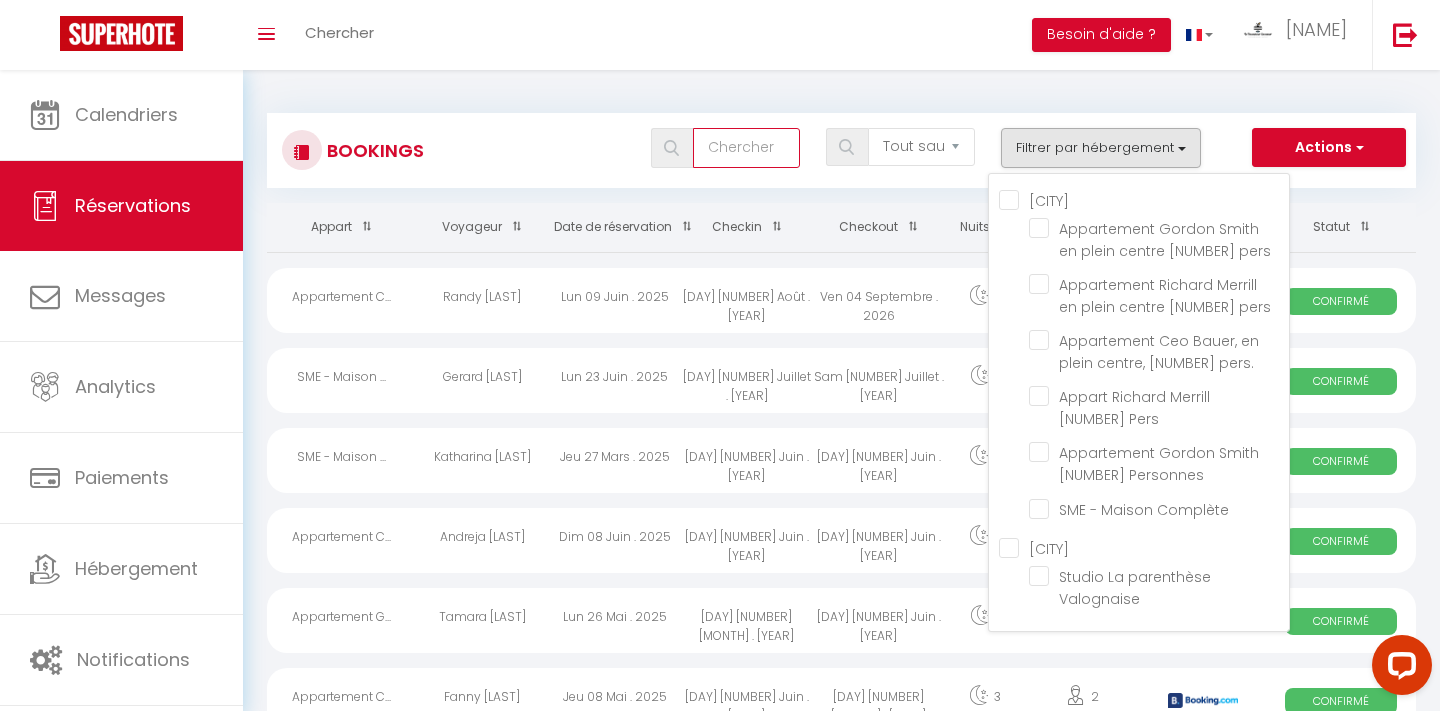 click at bounding box center [746, 148] 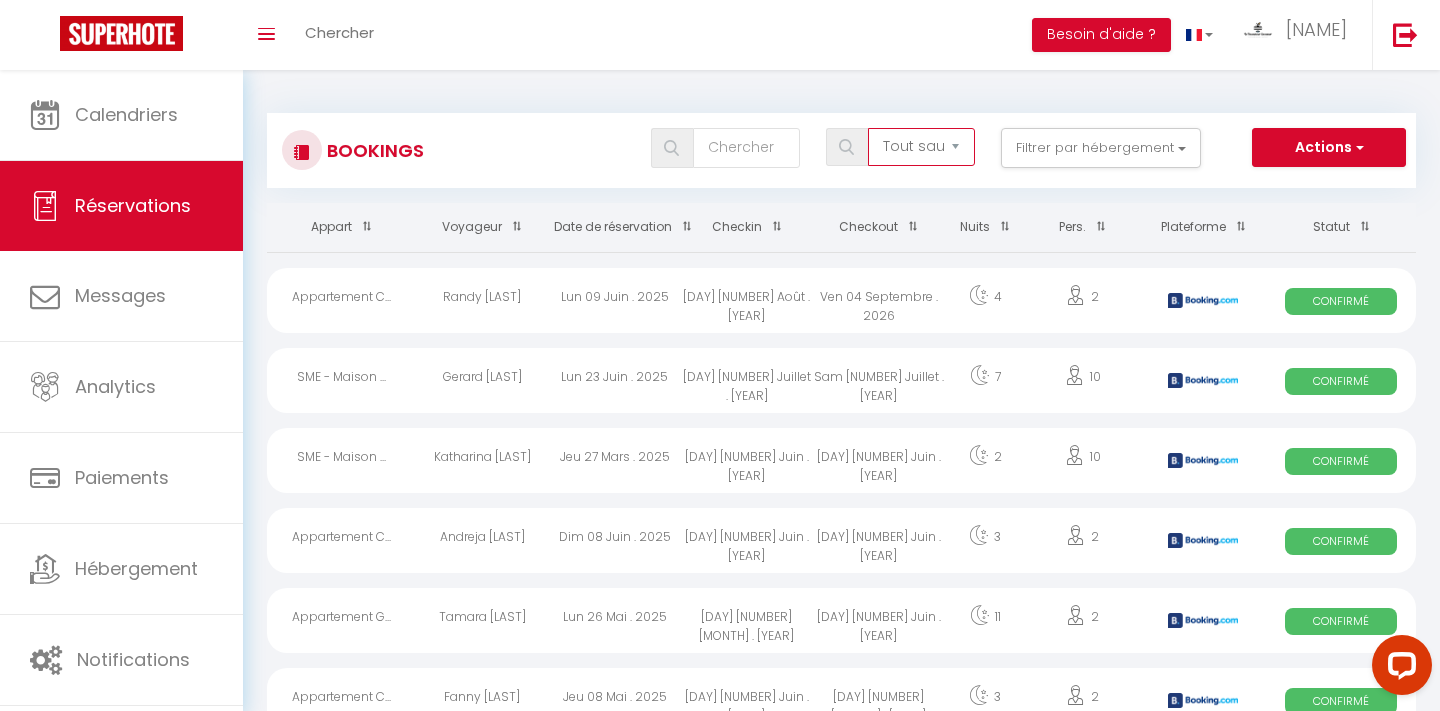 click on "Date de réservation" at bounding box center (615, 227) 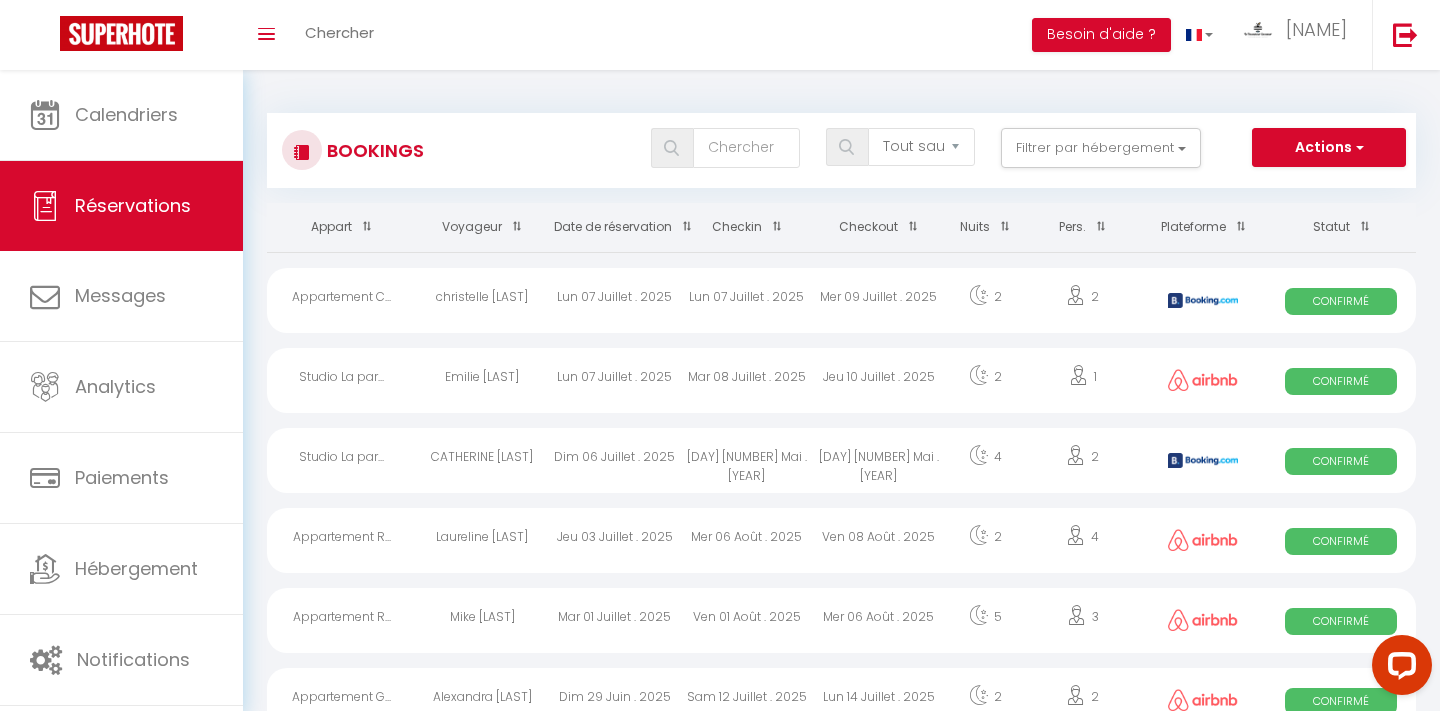 click on "Dim 06 Juillet . 2025" at bounding box center (615, 300) 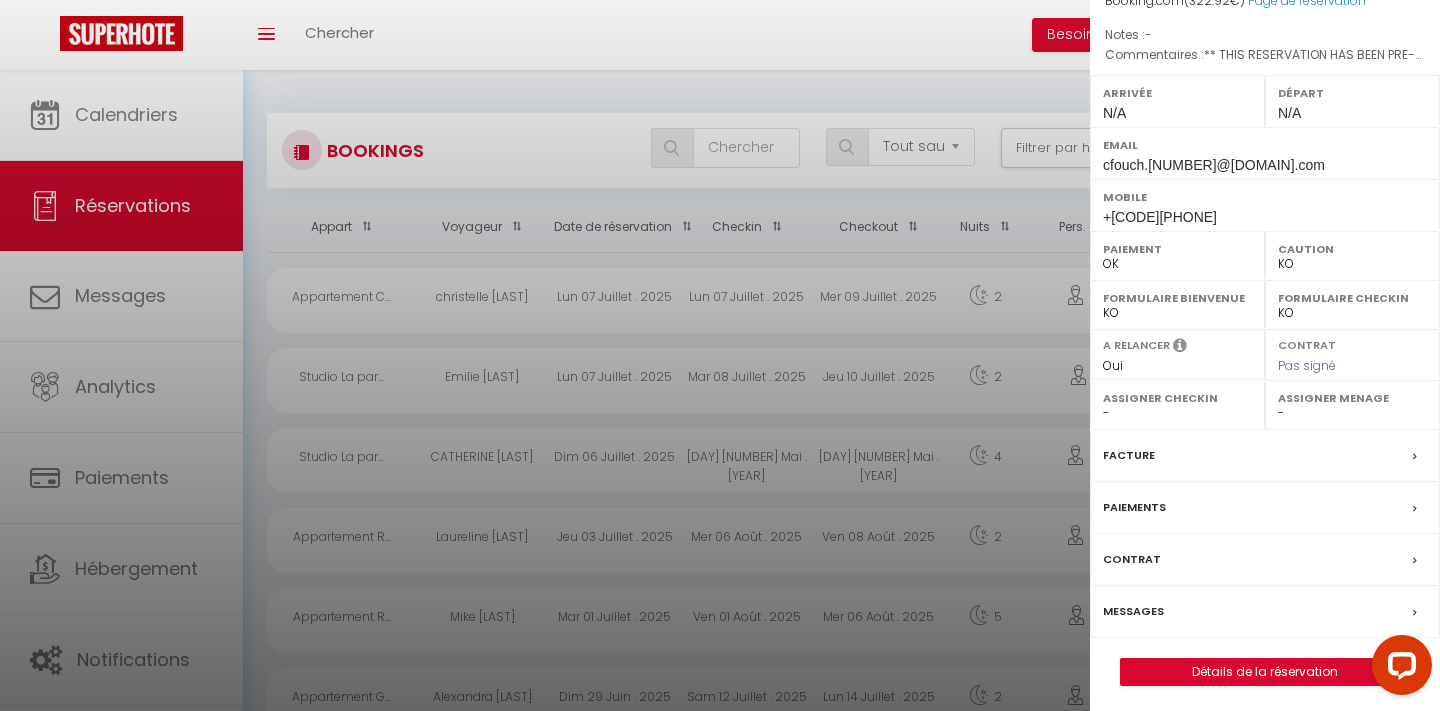 scroll, scrollTop: 245, scrollLeft: 0, axis: vertical 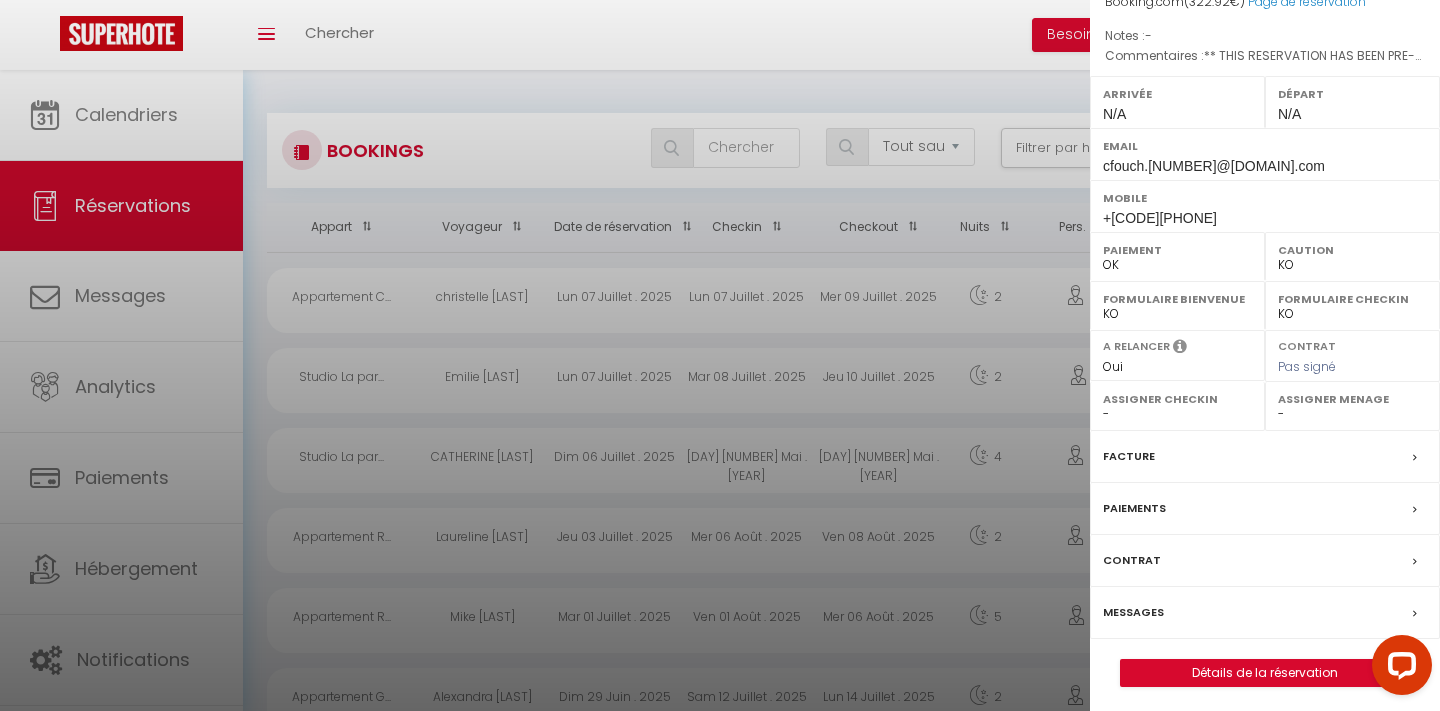 click on "Détails de la réservation" at bounding box center [1265, 673] 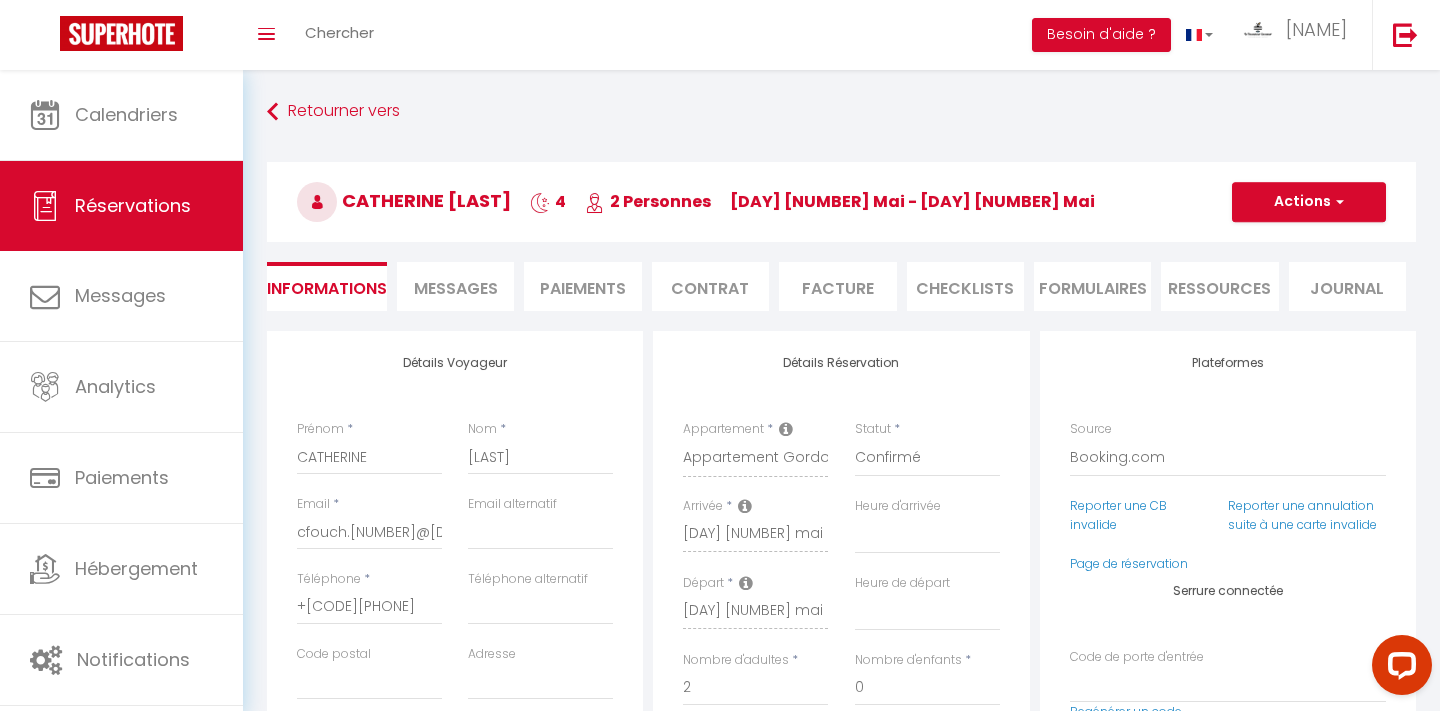 scroll, scrollTop: 0, scrollLeft: 0, axis: both 